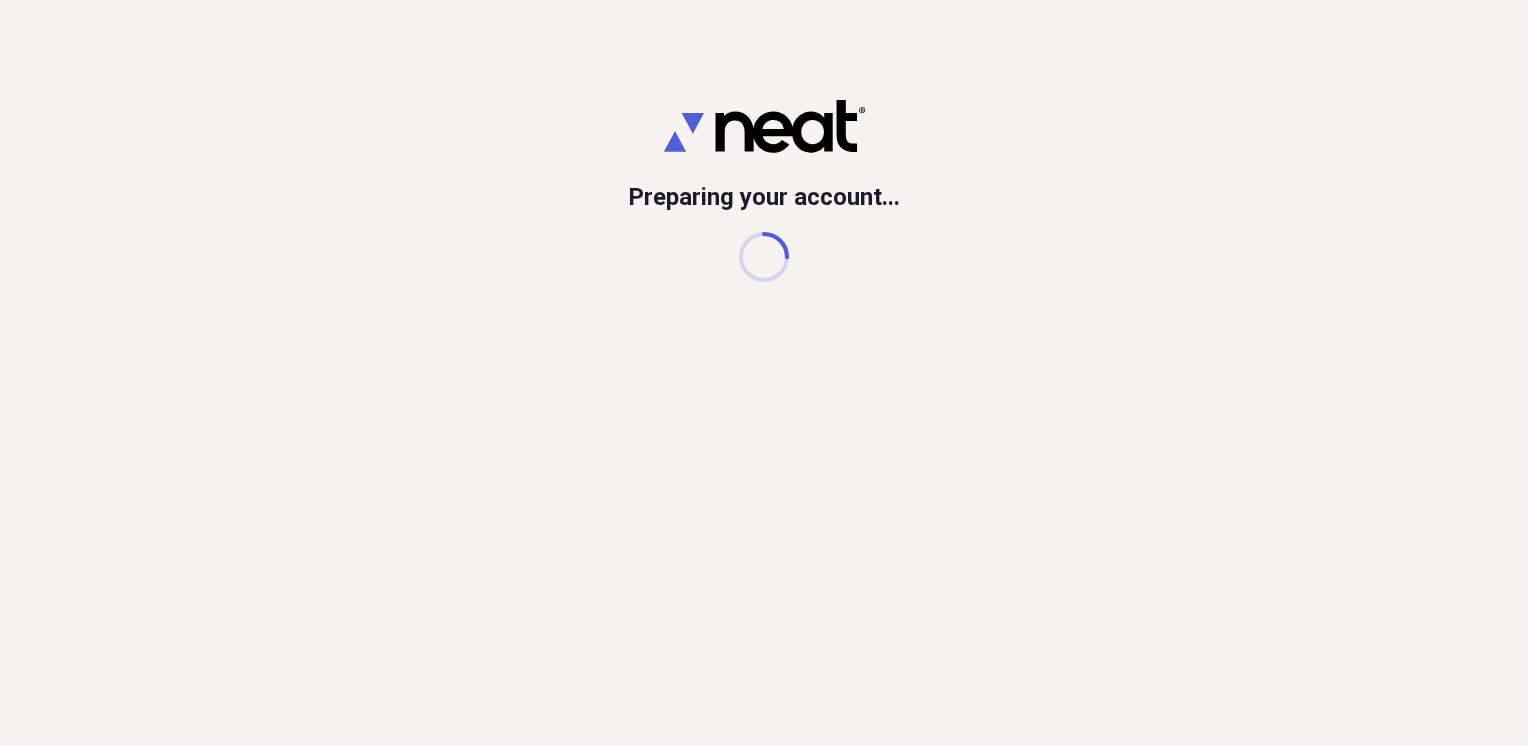 scroll, scrollTop: 0, scrollLeft: 0, axis: both 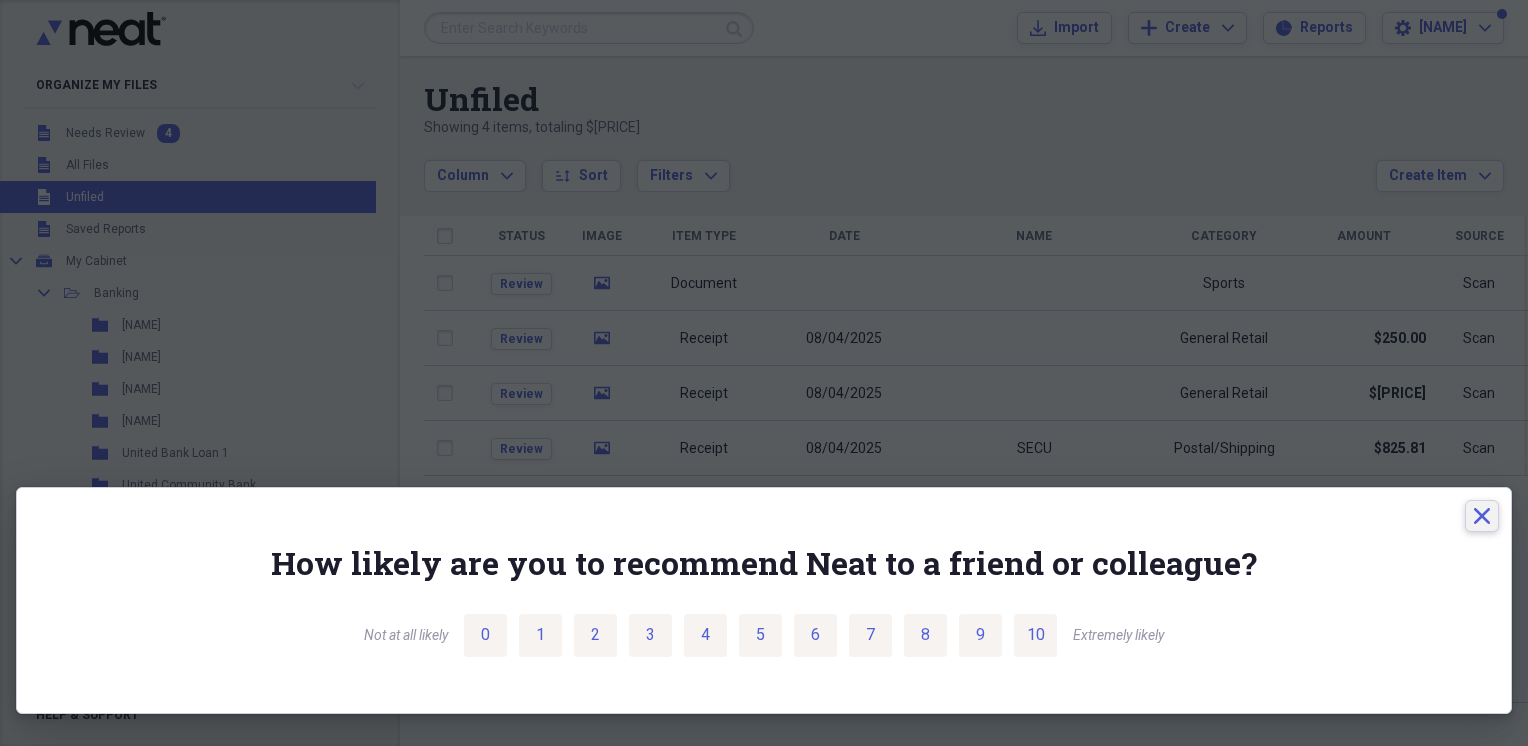 click 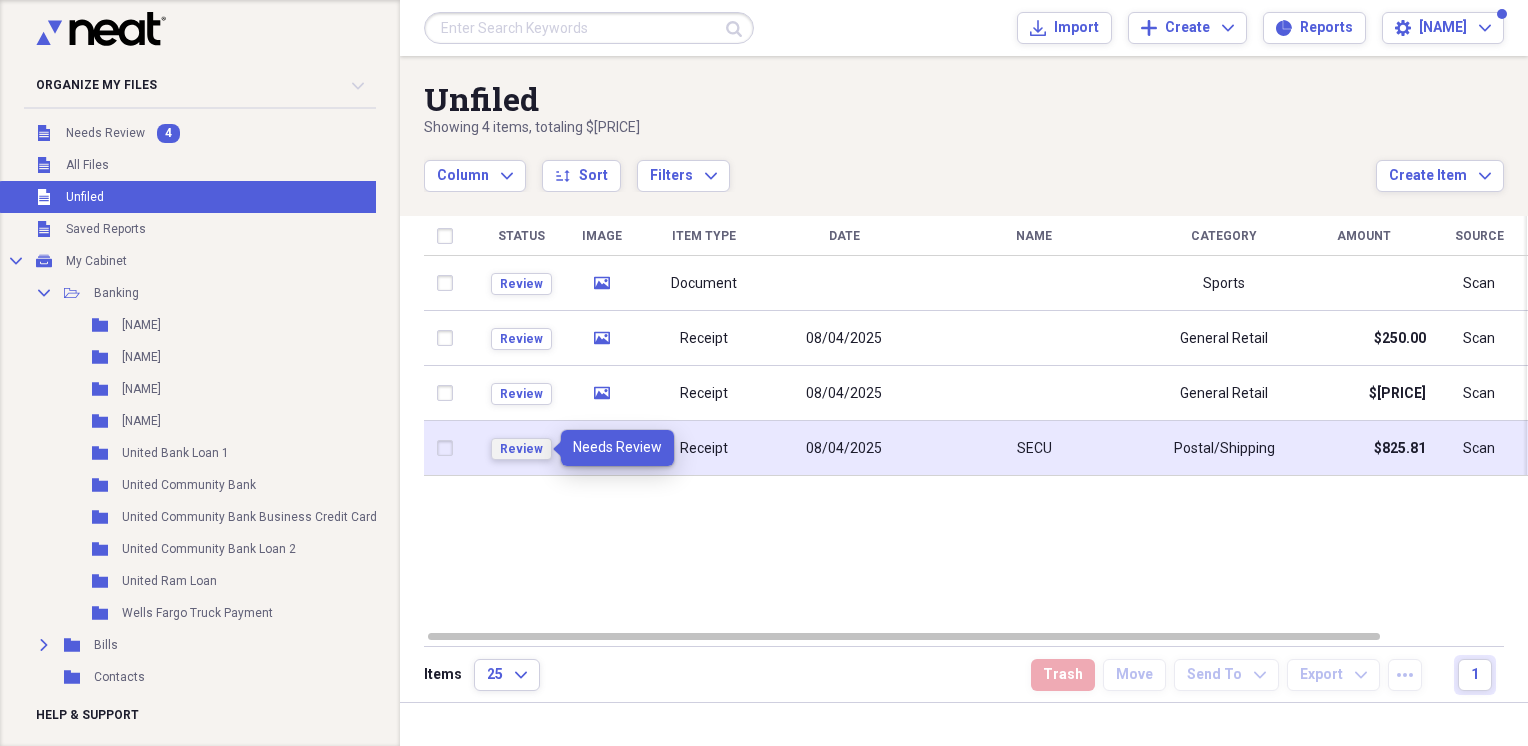 click on "Review" at bounding box center (521, 449) 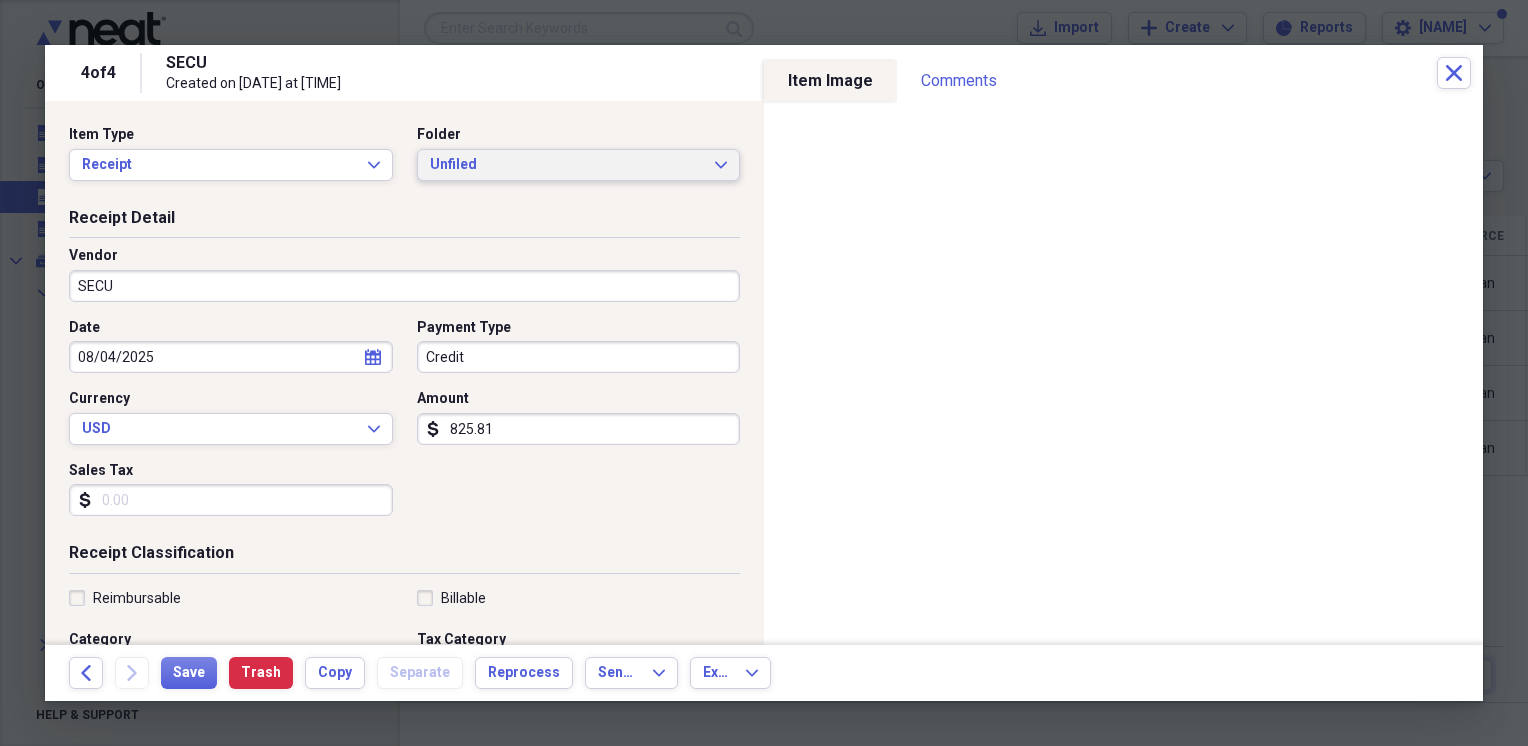 click on "Expand" 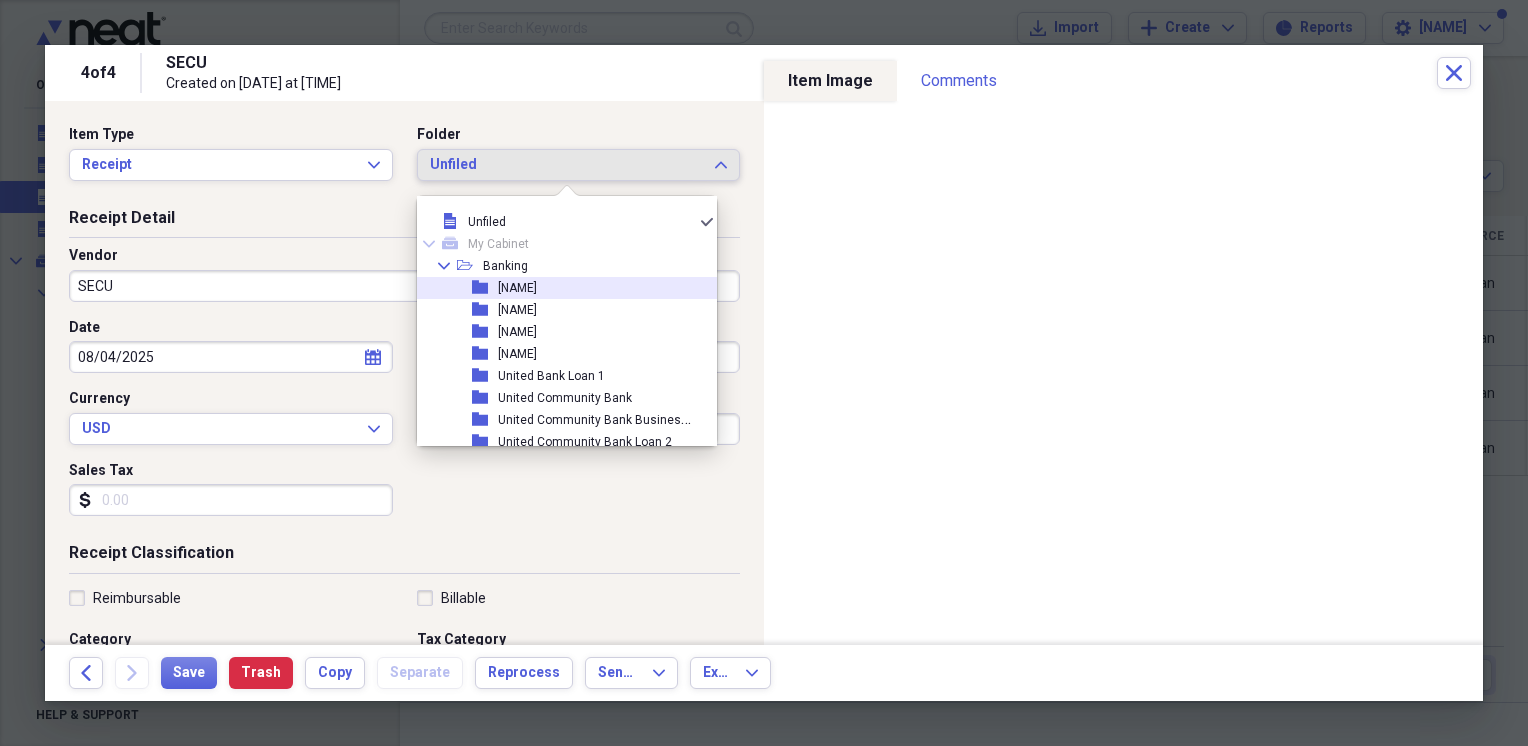 click on "[NAME]" at bounding box center (517, 288) 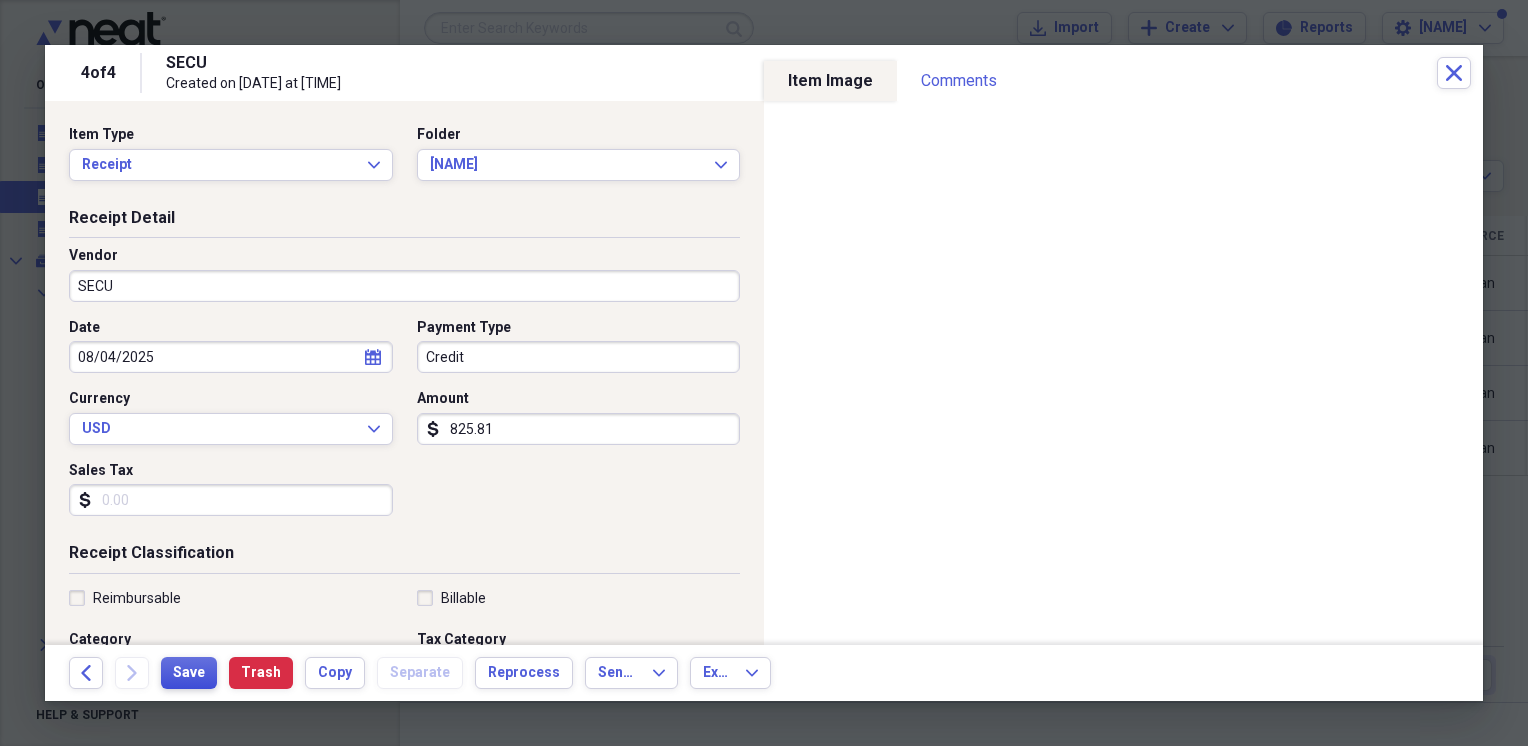 click on "Save" at bounding box center (189, 673) 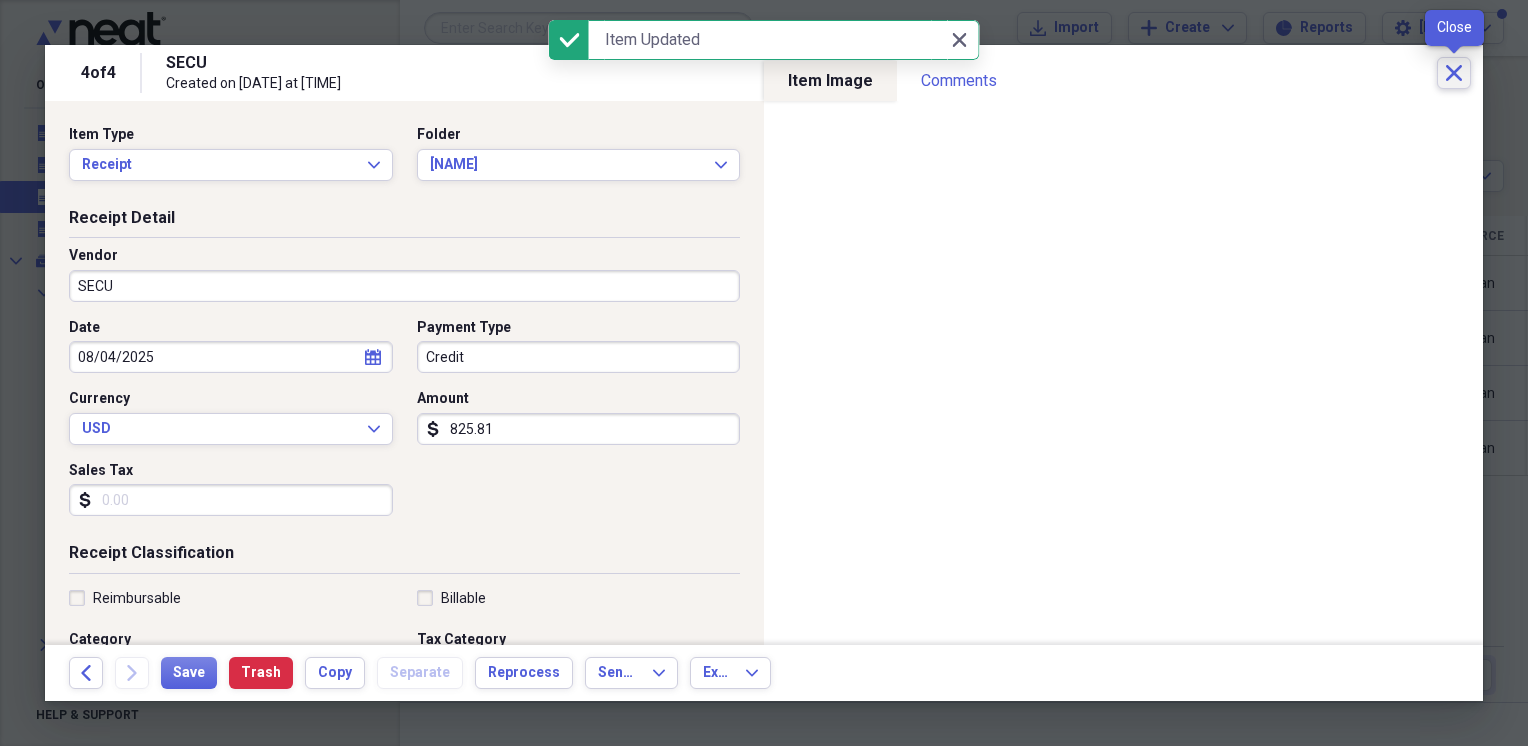 click on "Close" 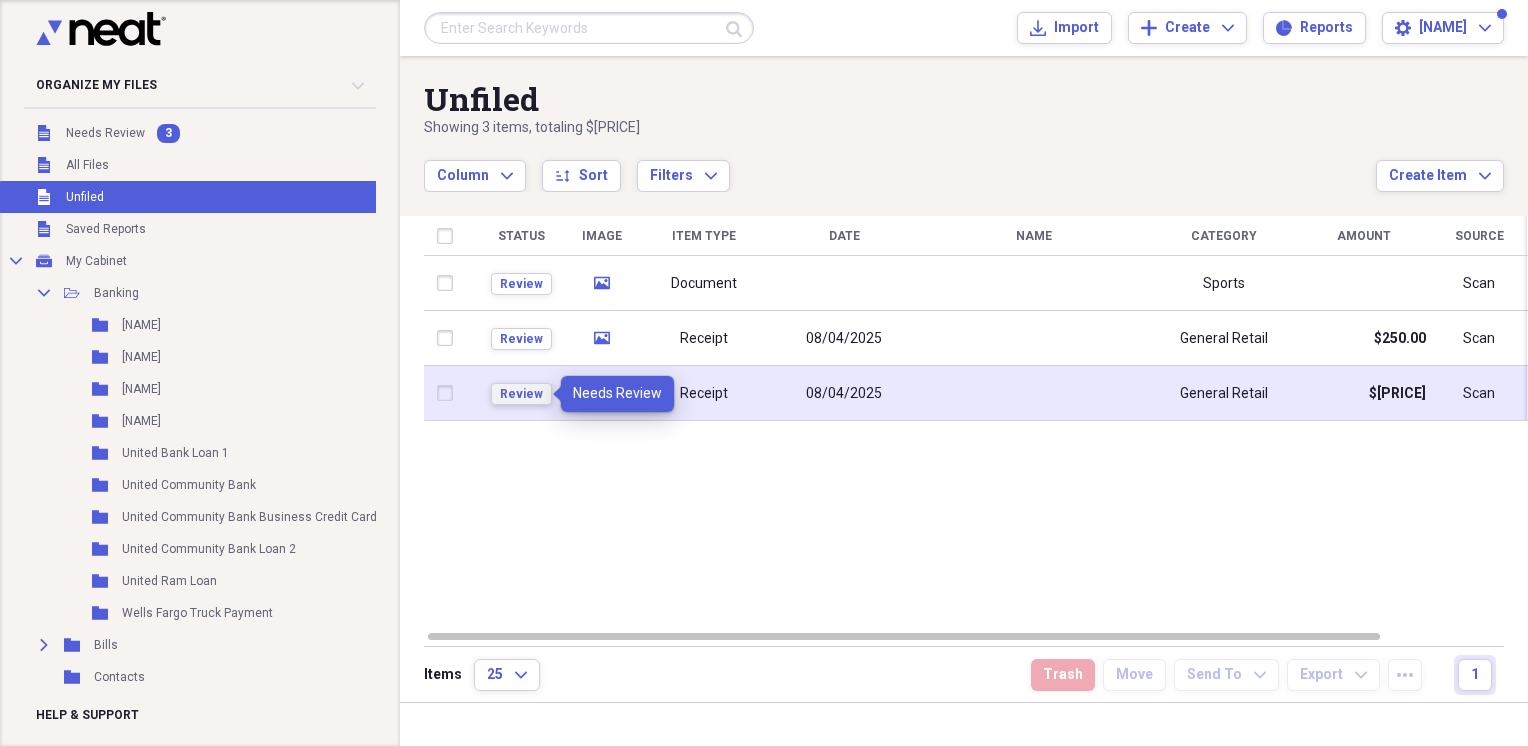 click on "Review" at bounding box center [521, 394] 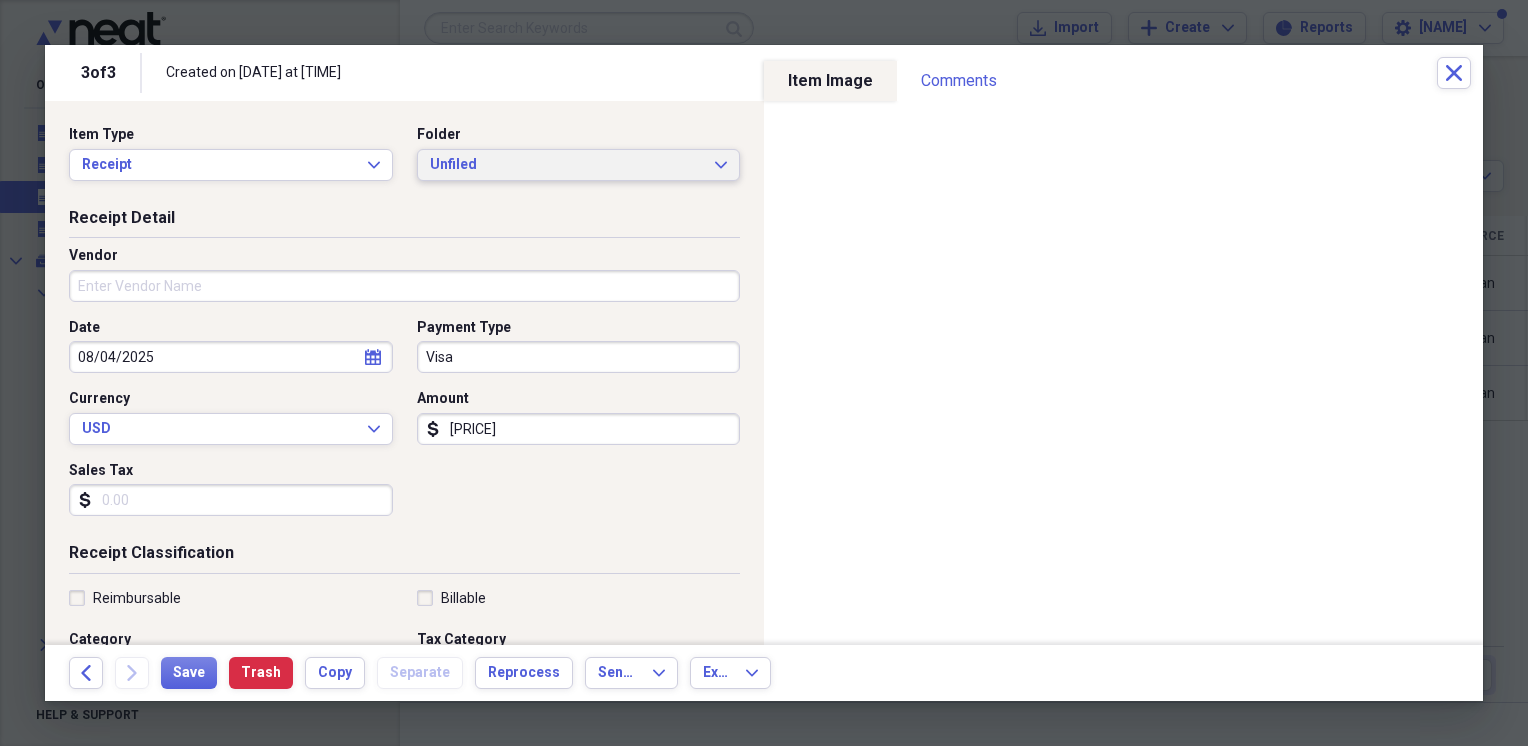 click on "Expand" 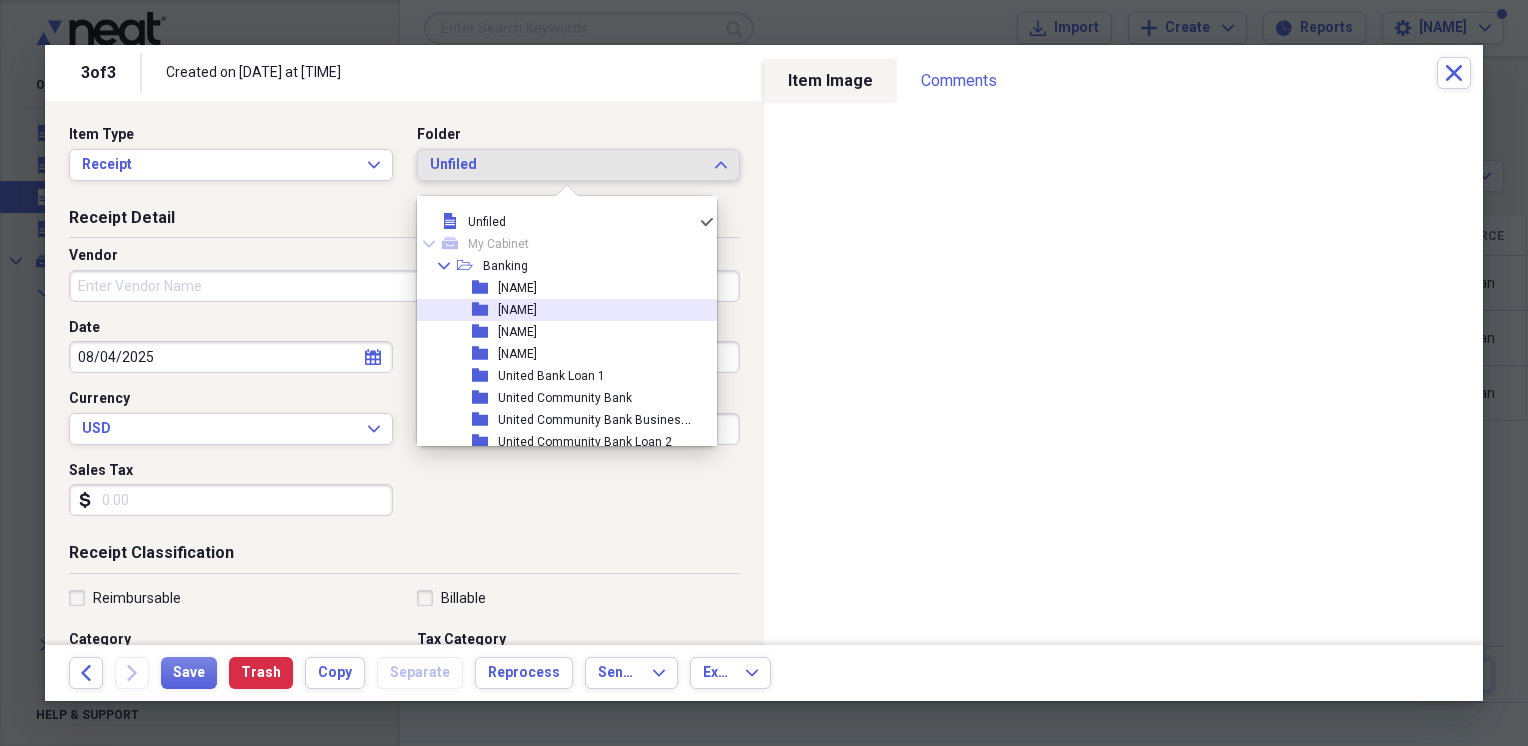 click on "[NAME]" at bounding box center [517, 310] 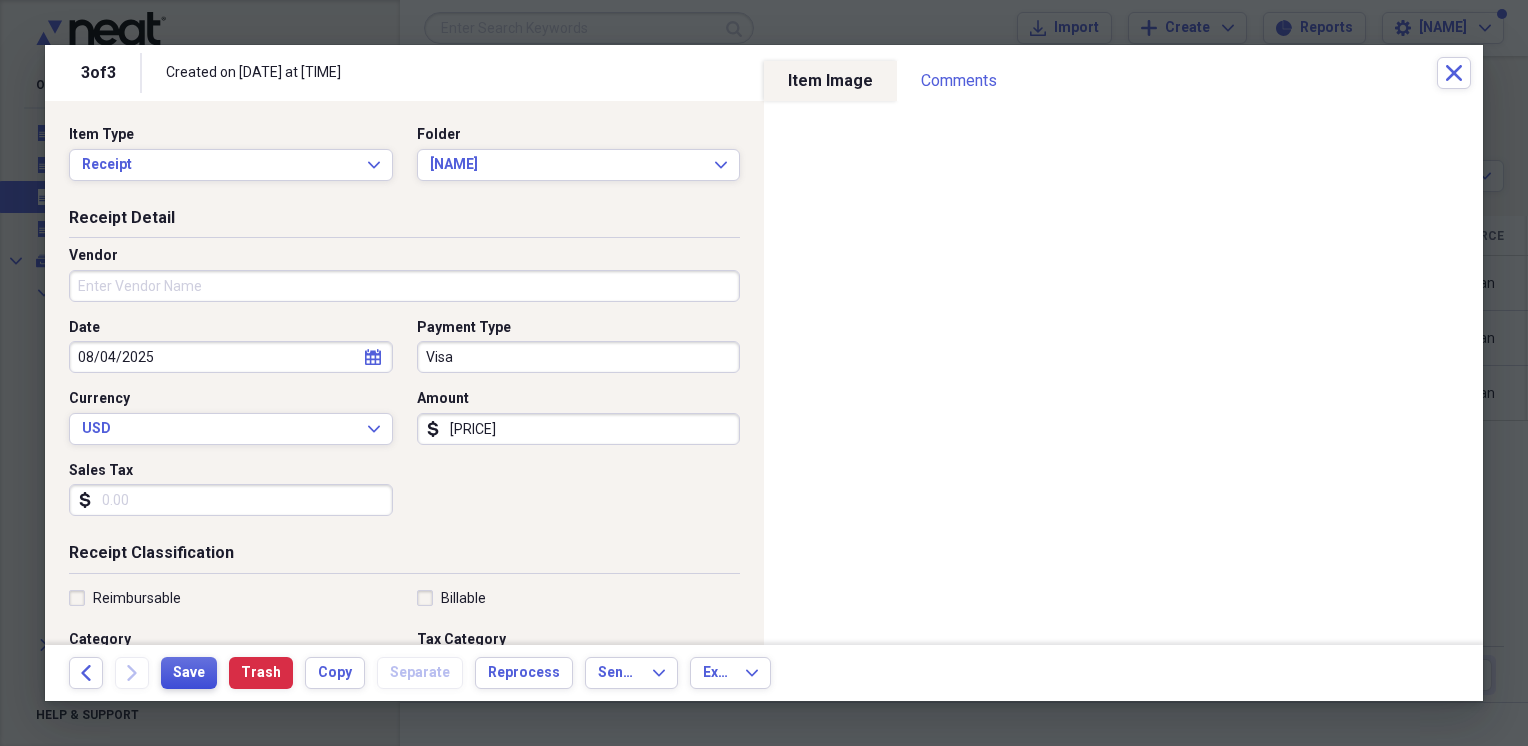 click on "Save" at bounding box center (189, 673) 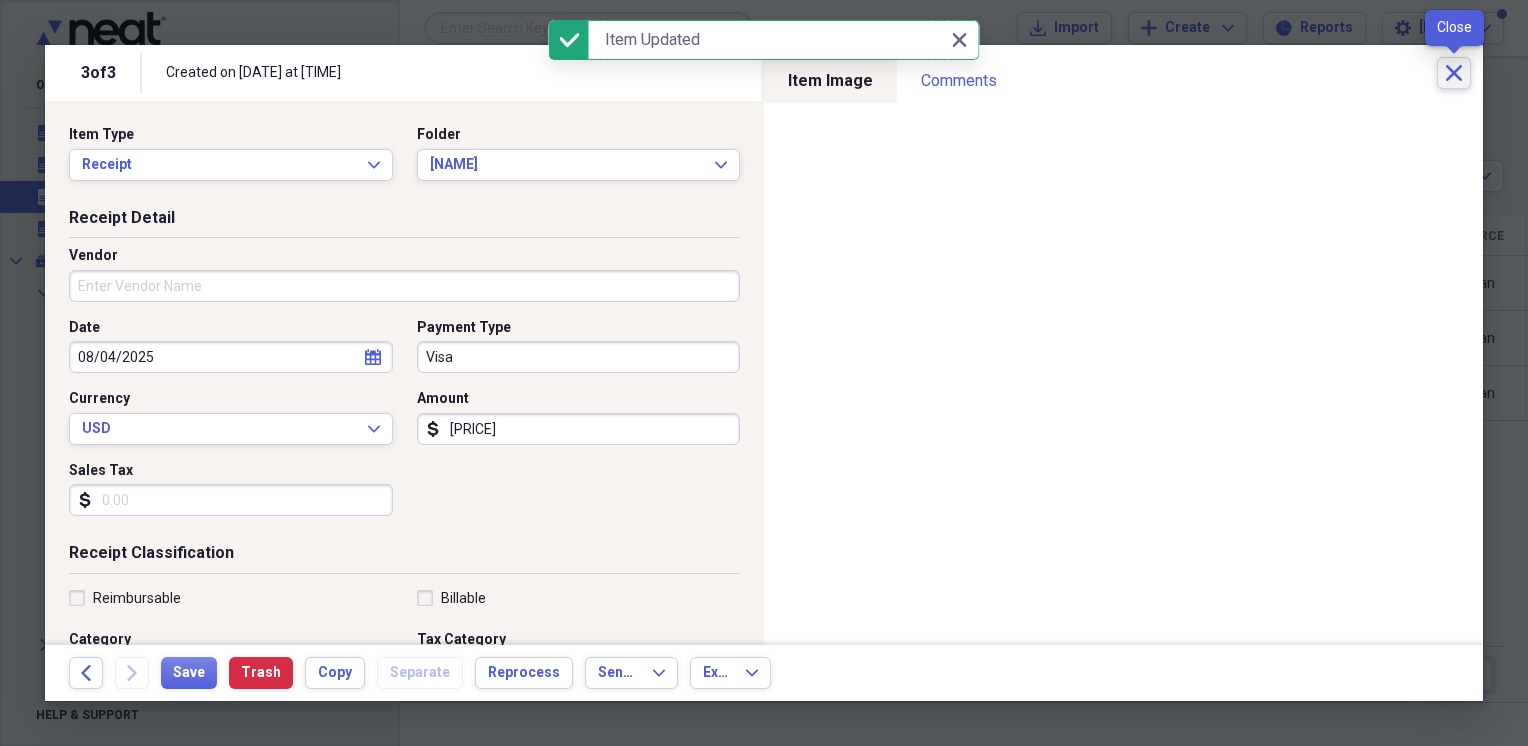 click 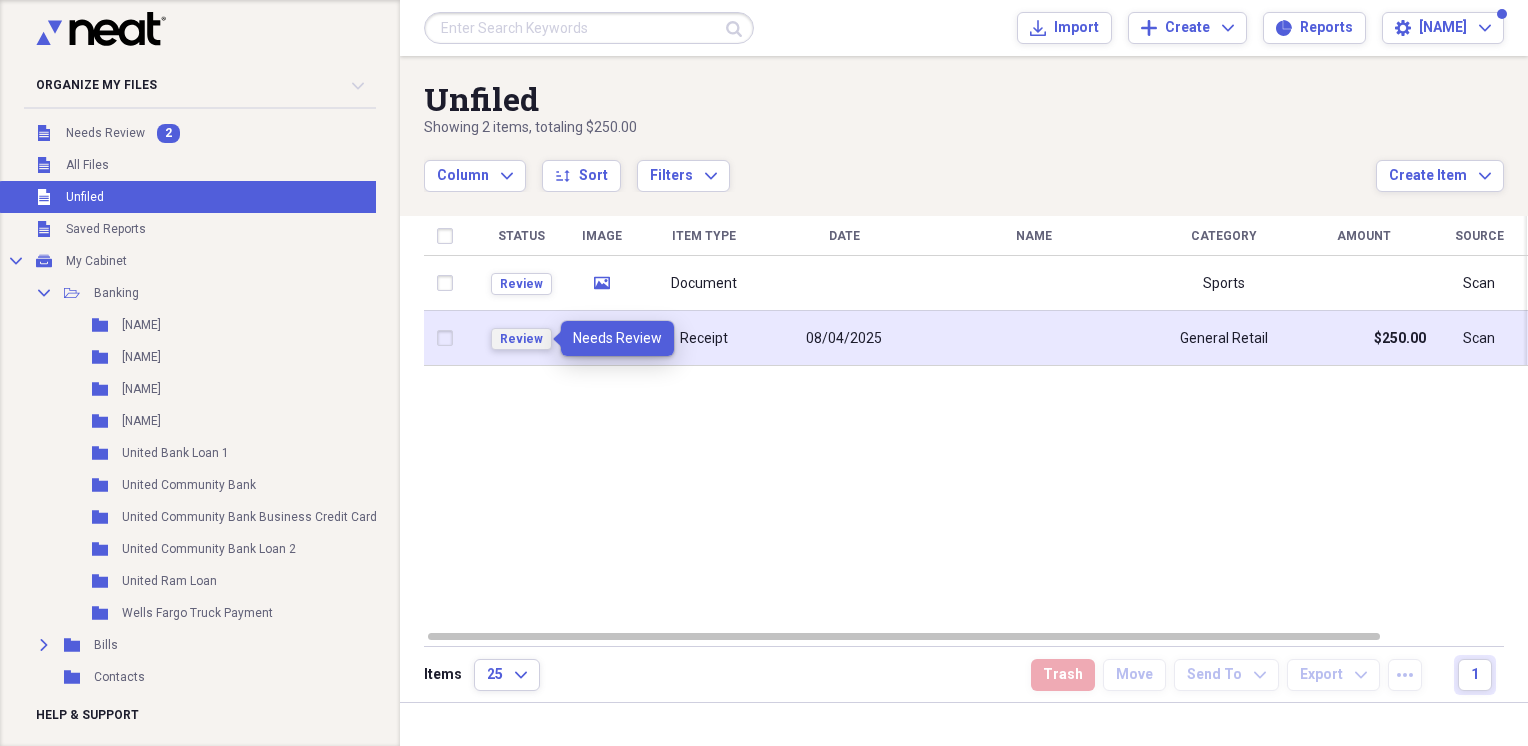 click on "Review" at bounding box center [521, 339] 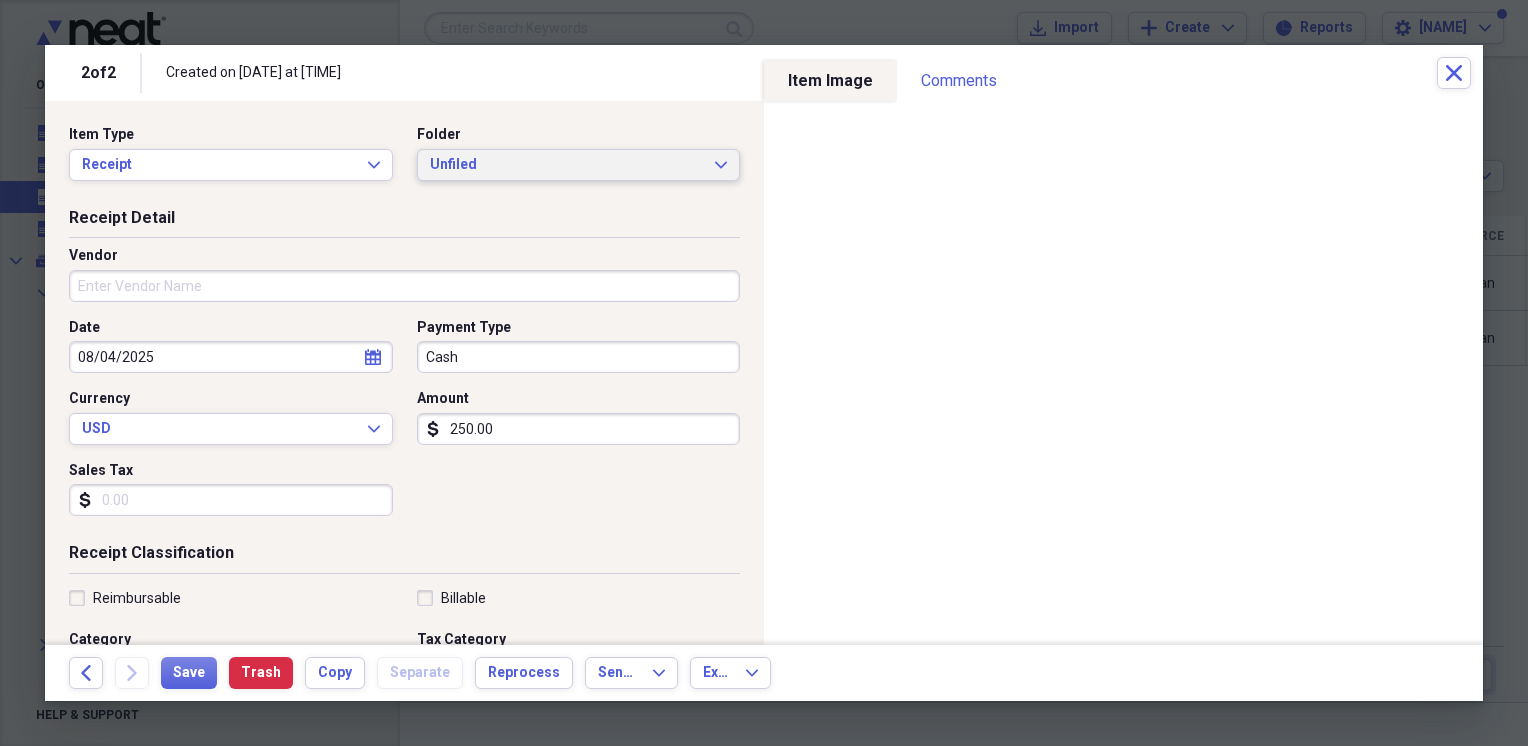 click on "Unfiled Expand" at bounding box center [579, 165] 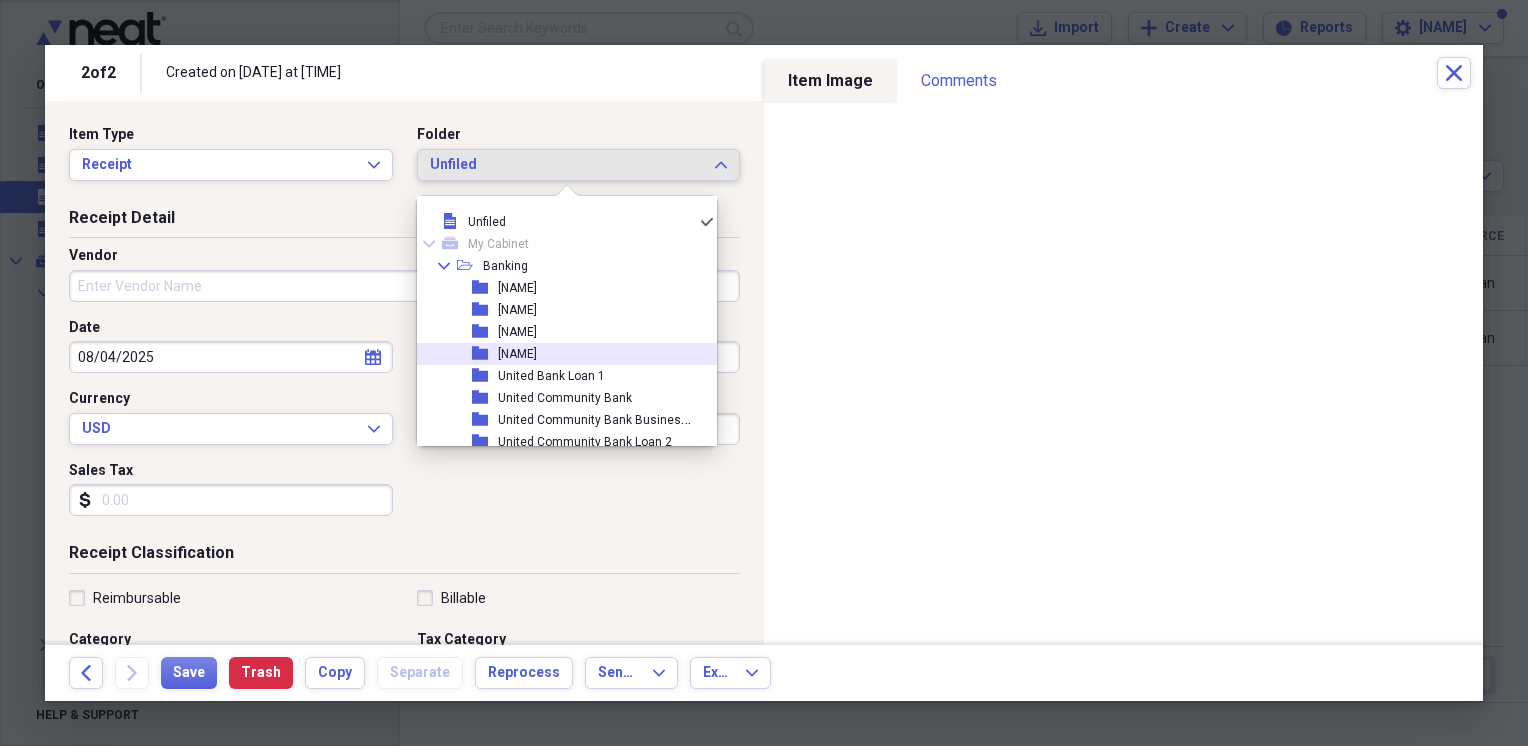 click on "[NAME]" at bounding box center (517, 354) 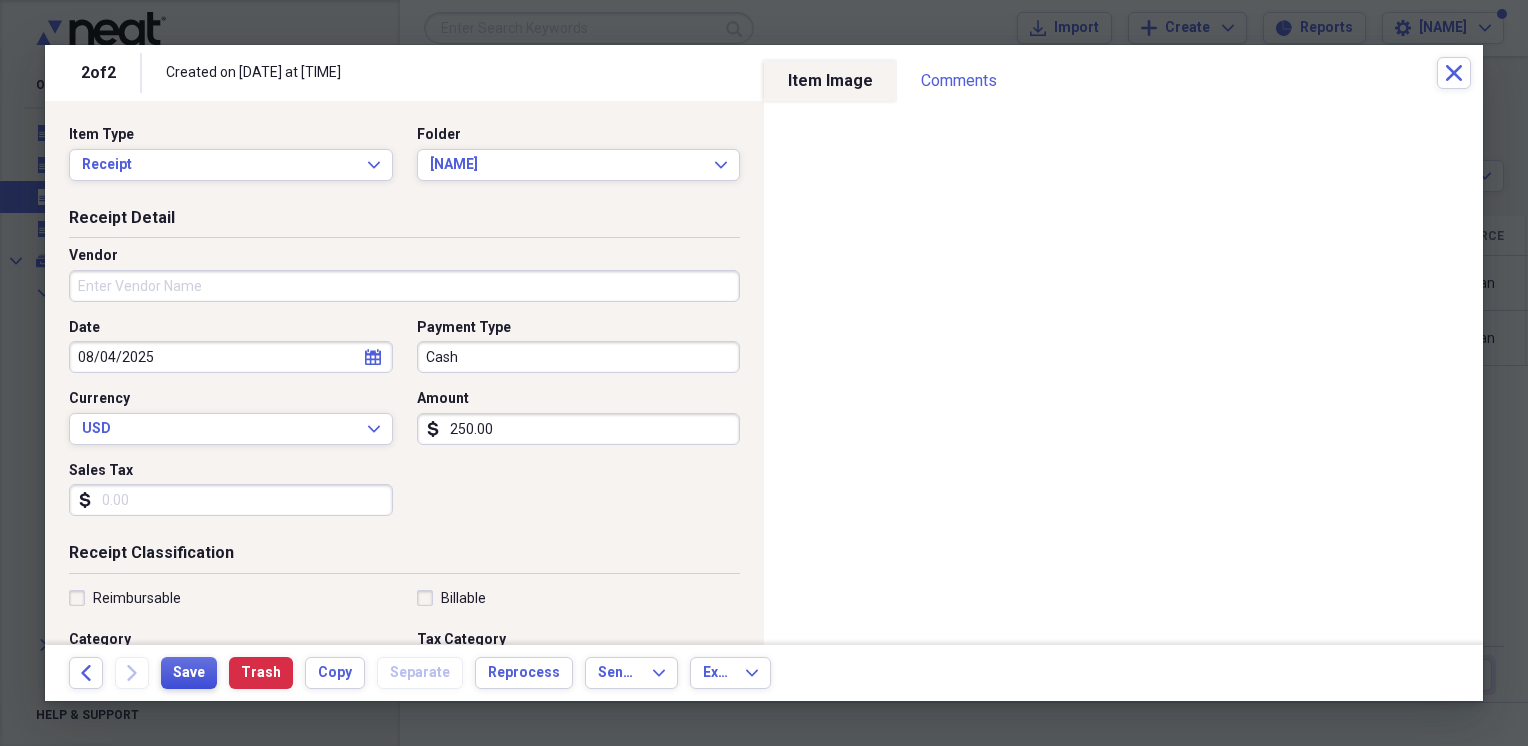click on "Save" at bounding box center [189, 673] 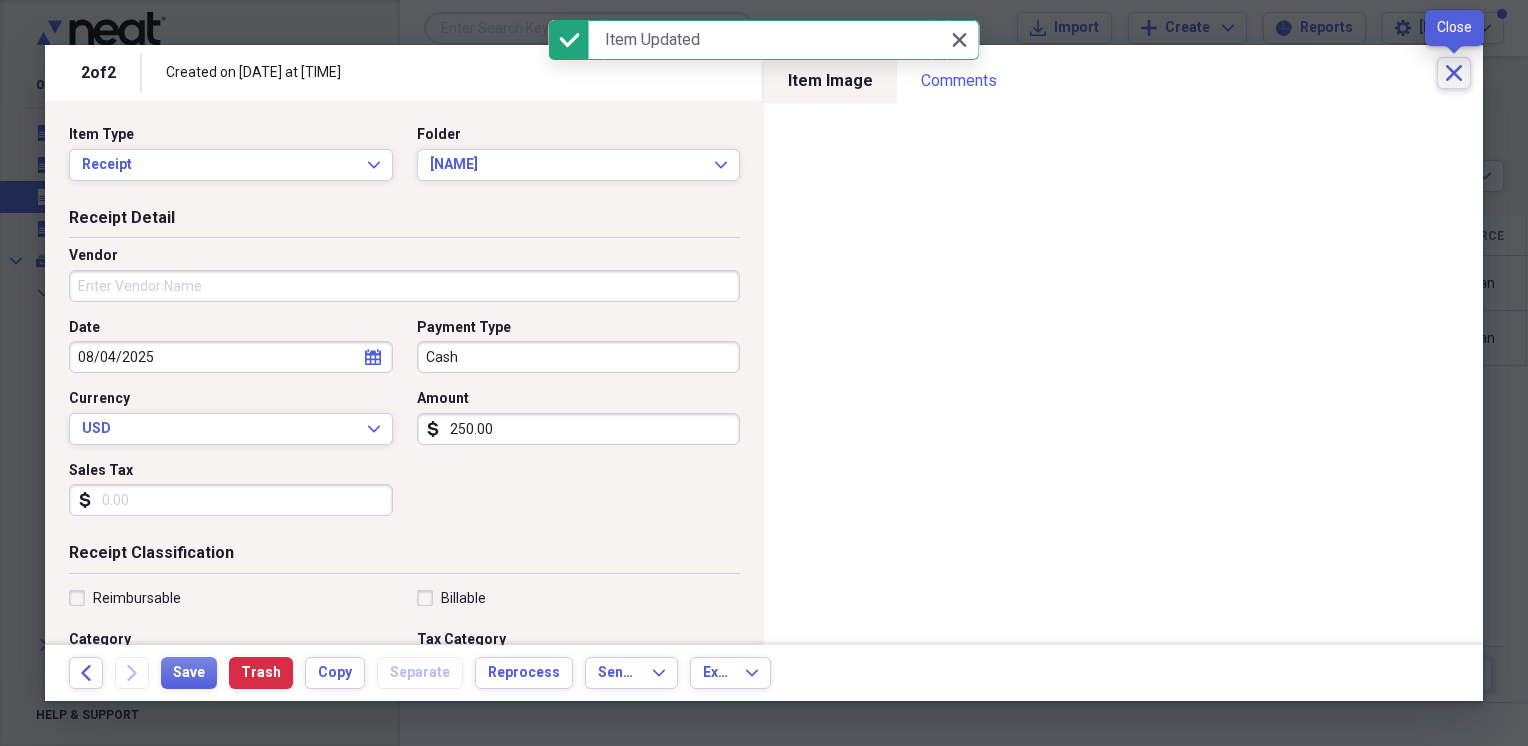click 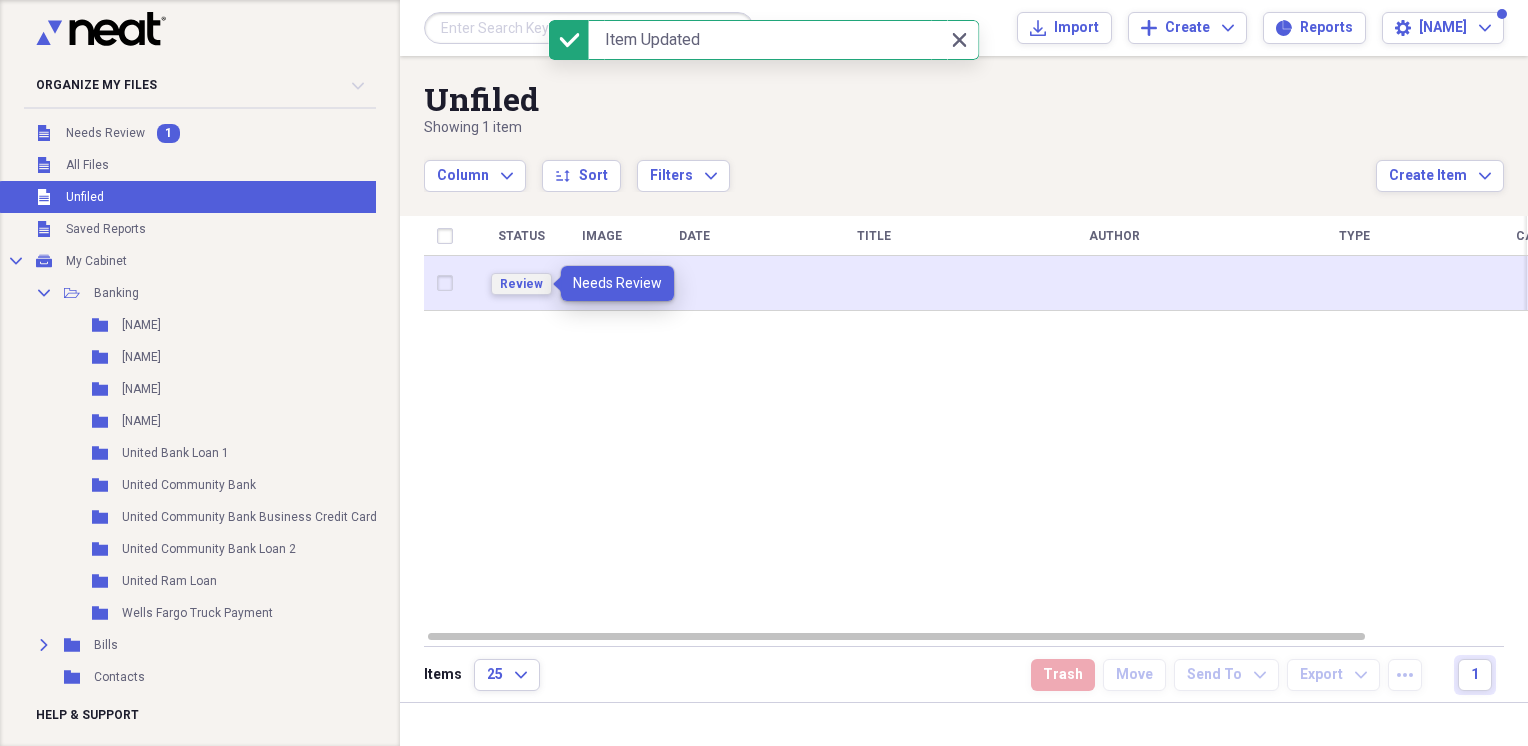 click on "Review" at bounding box center [521, 284] 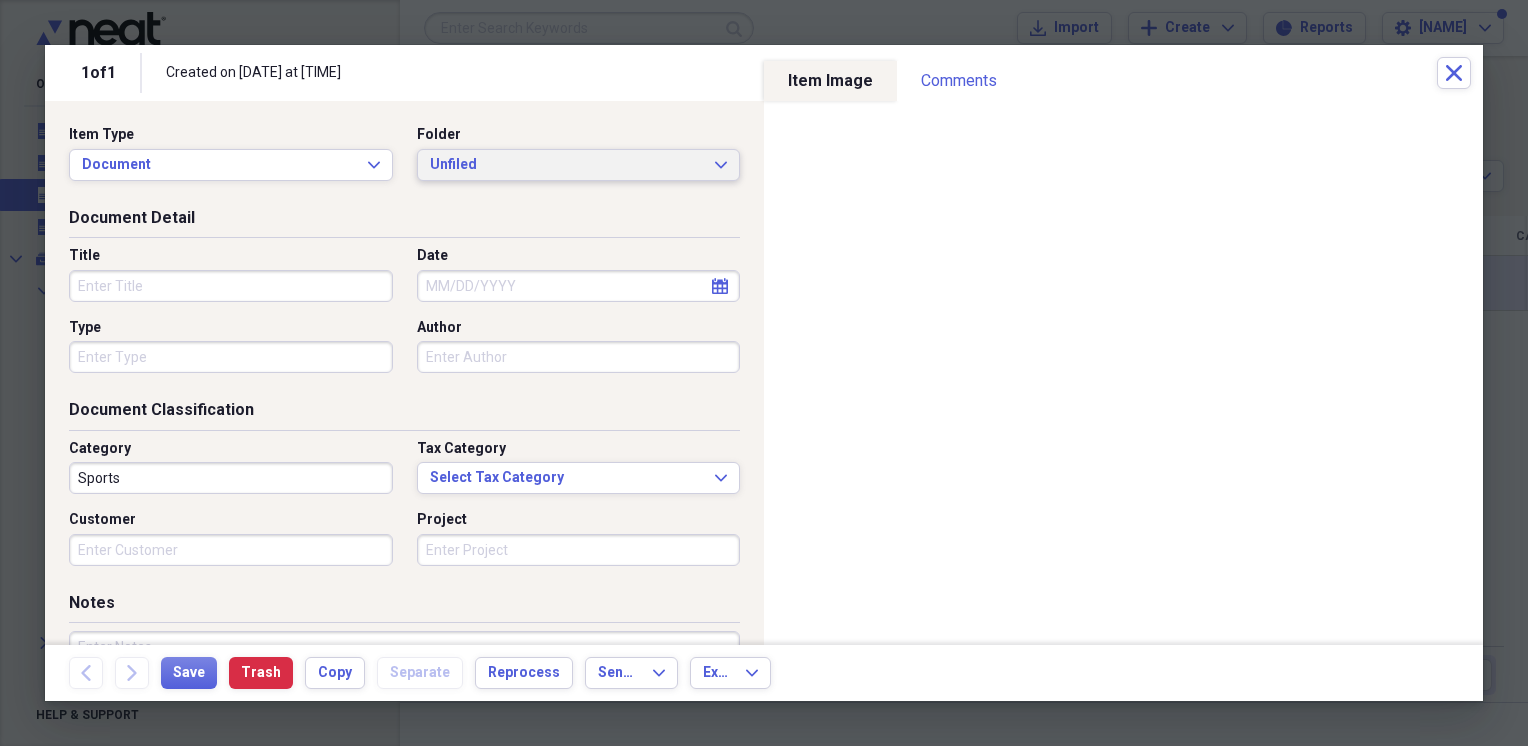 click on "Expand" 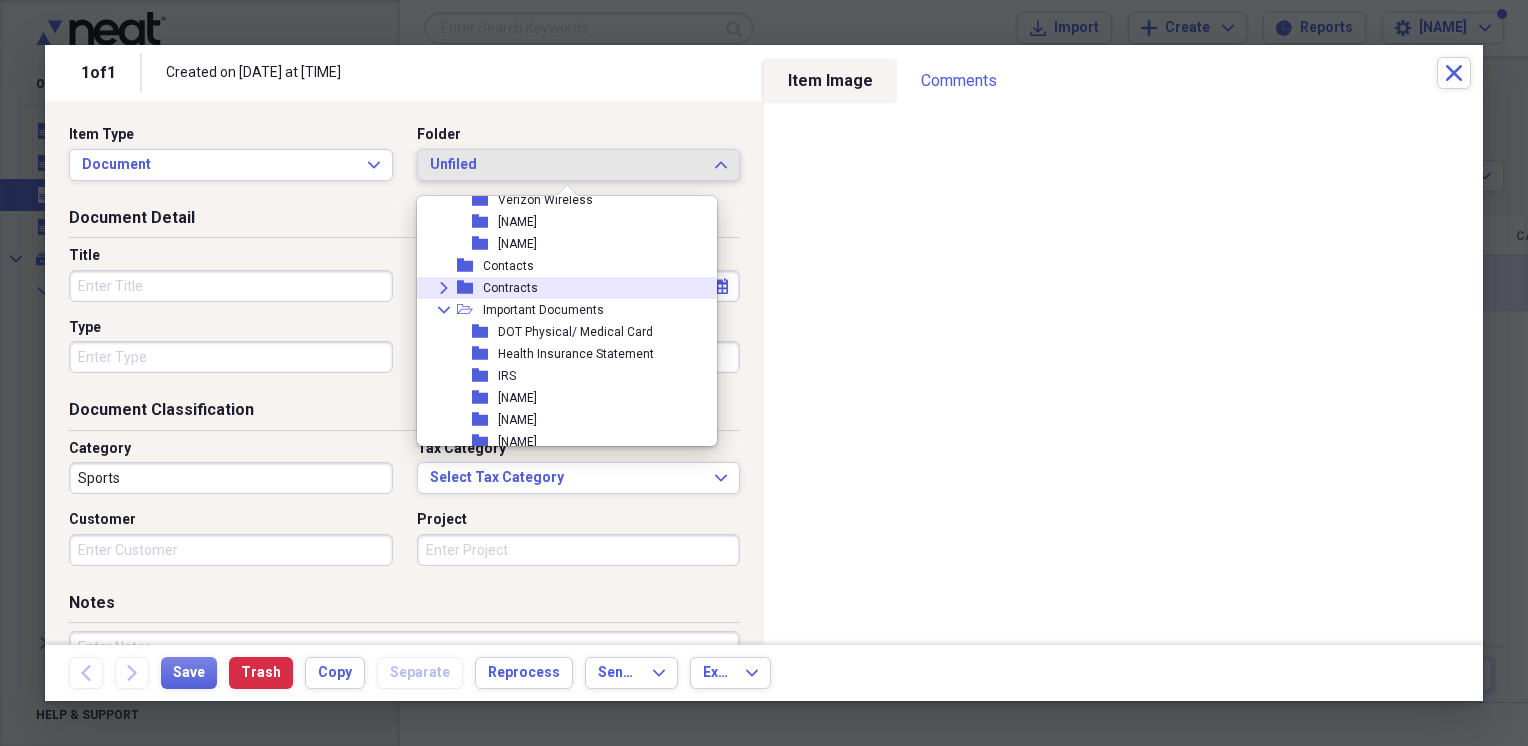 scroll, scrollTop: 700, scrollLeft: 0, axis: vertical 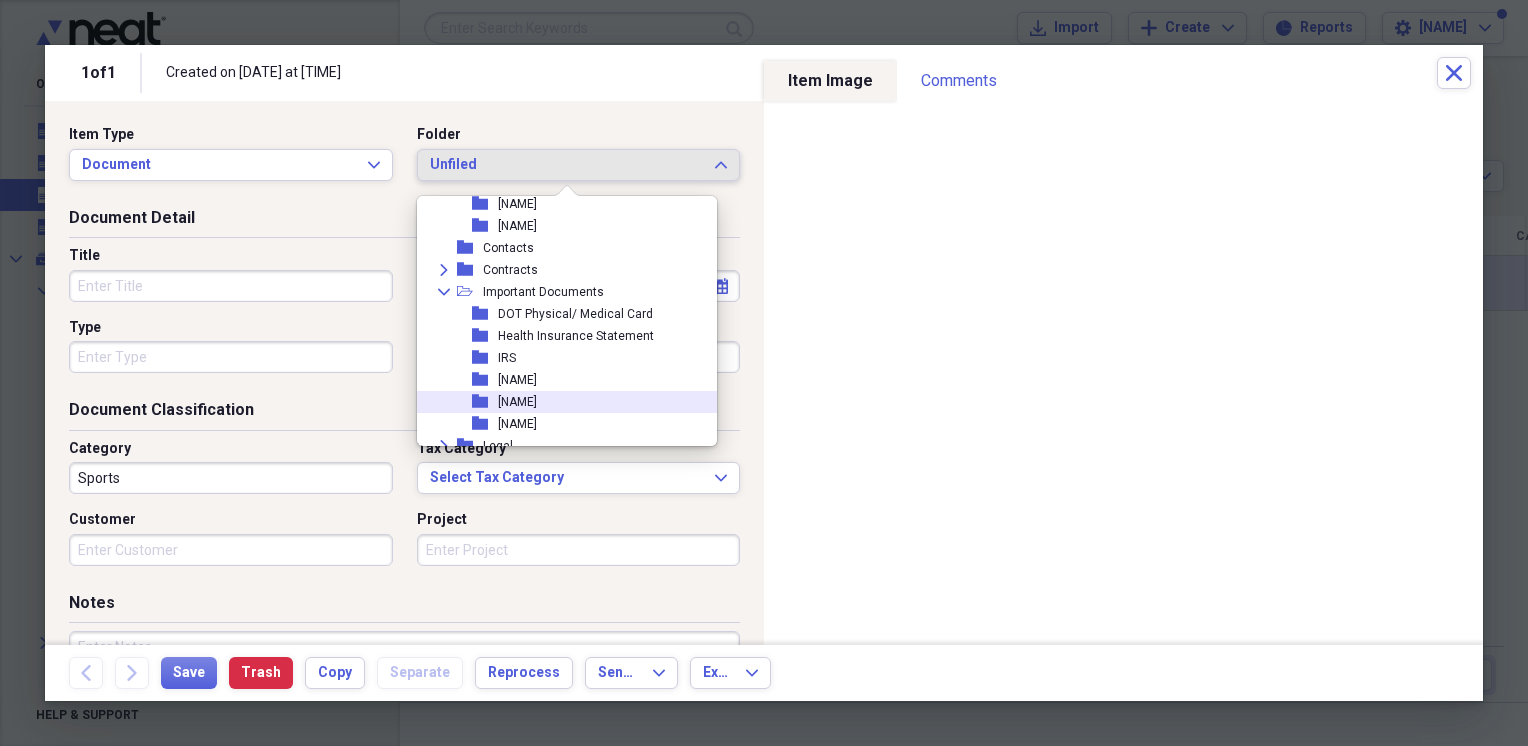 click on "[NAME]" at bounding box center (517, 402) 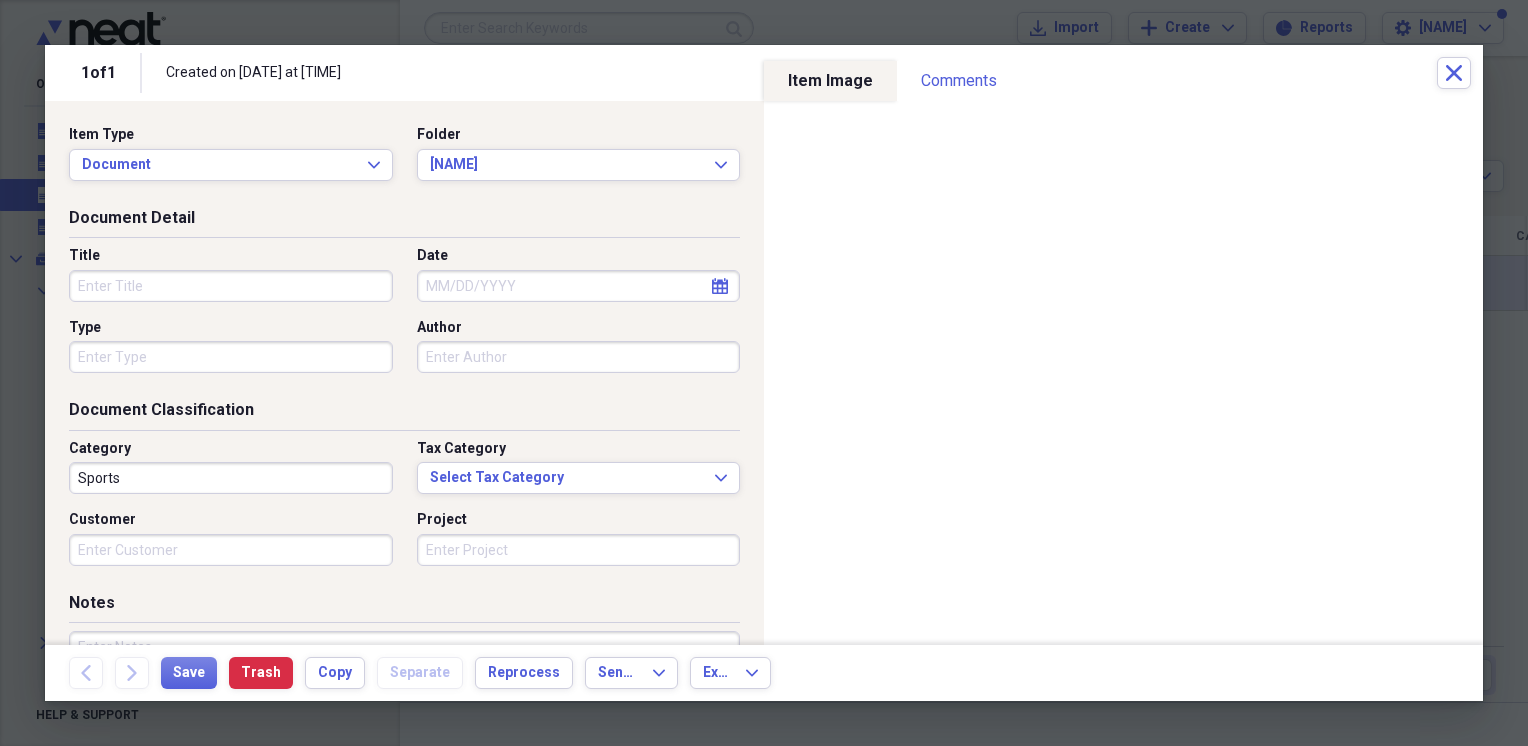 click on "calendar" 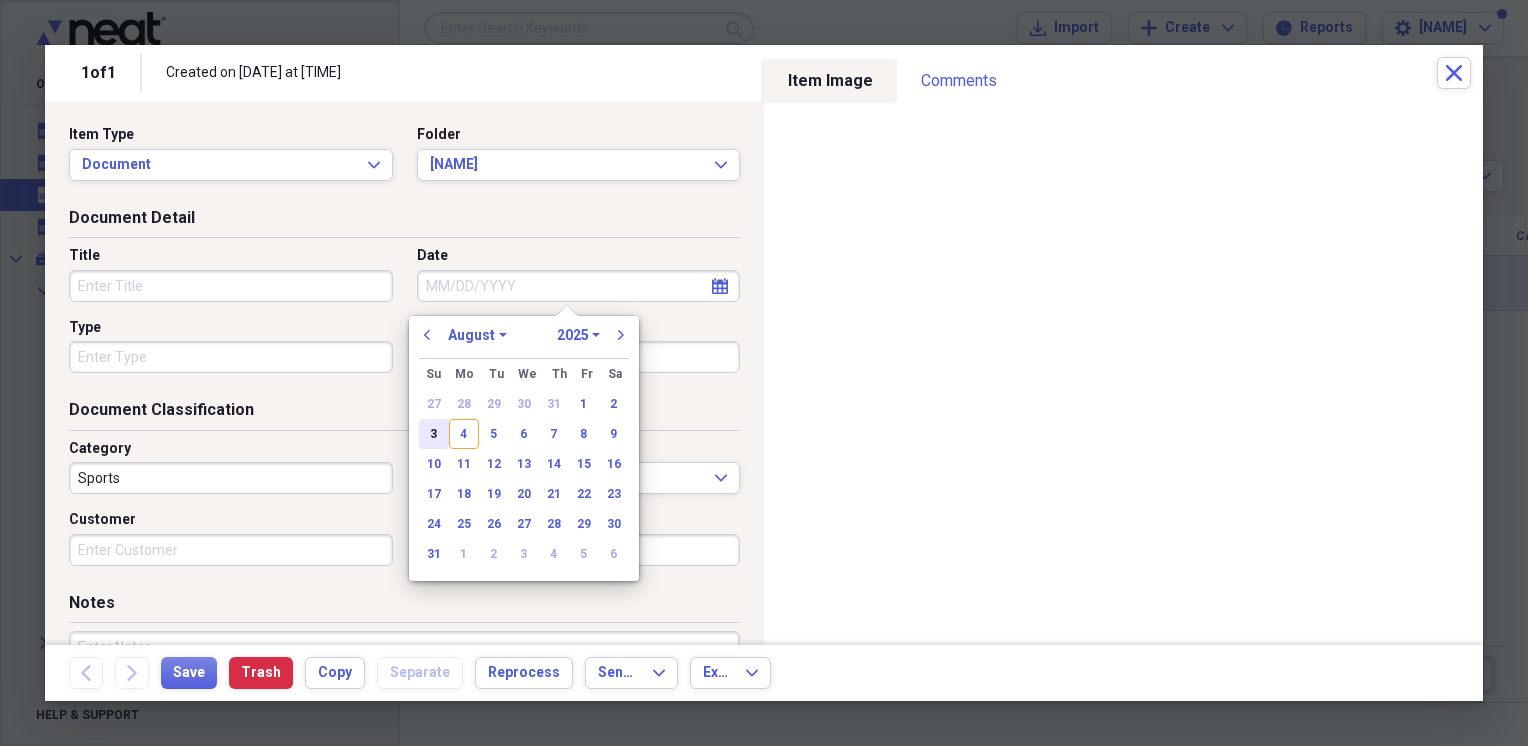 click on "3" at bounding box center (434, 434) 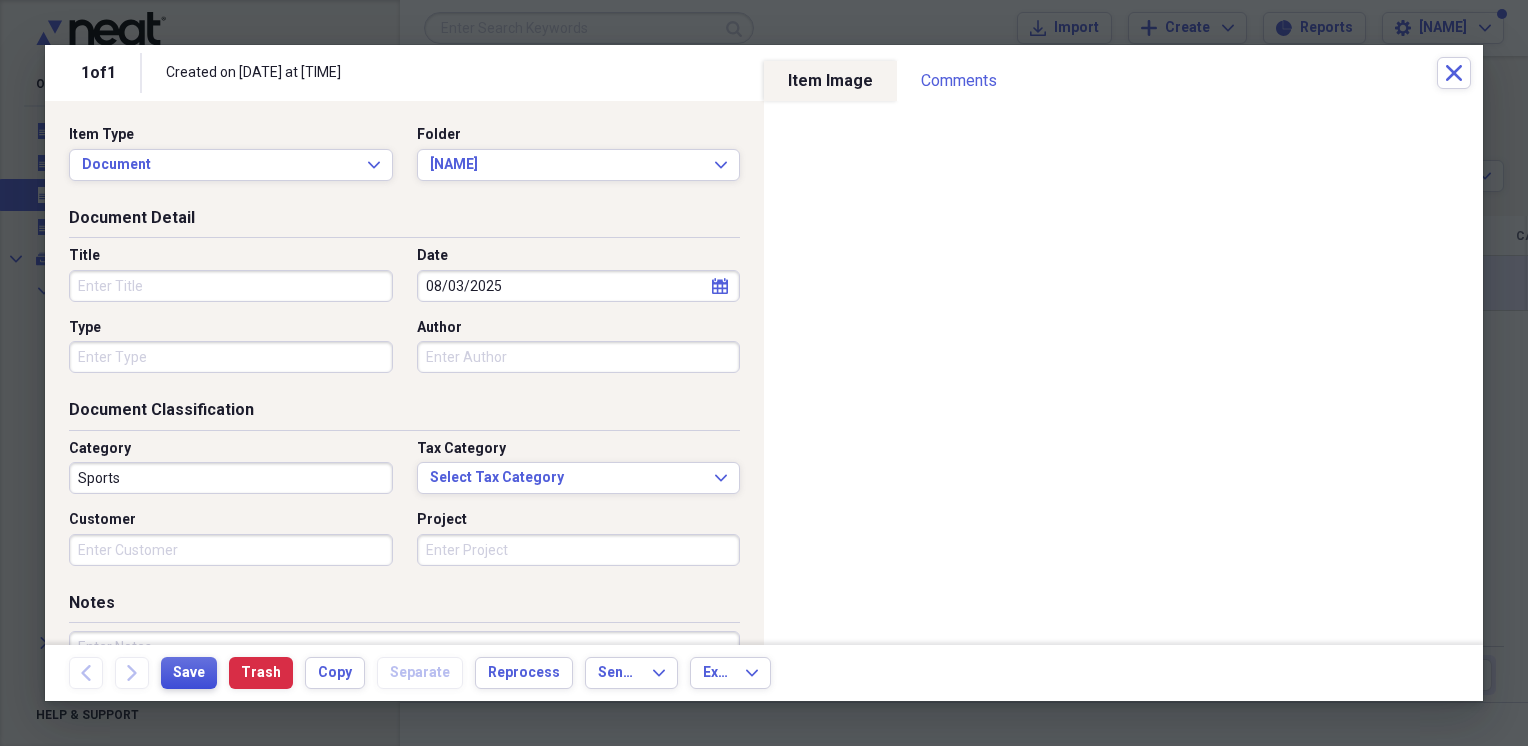 click on "Save" at bounding box center (189, 673) 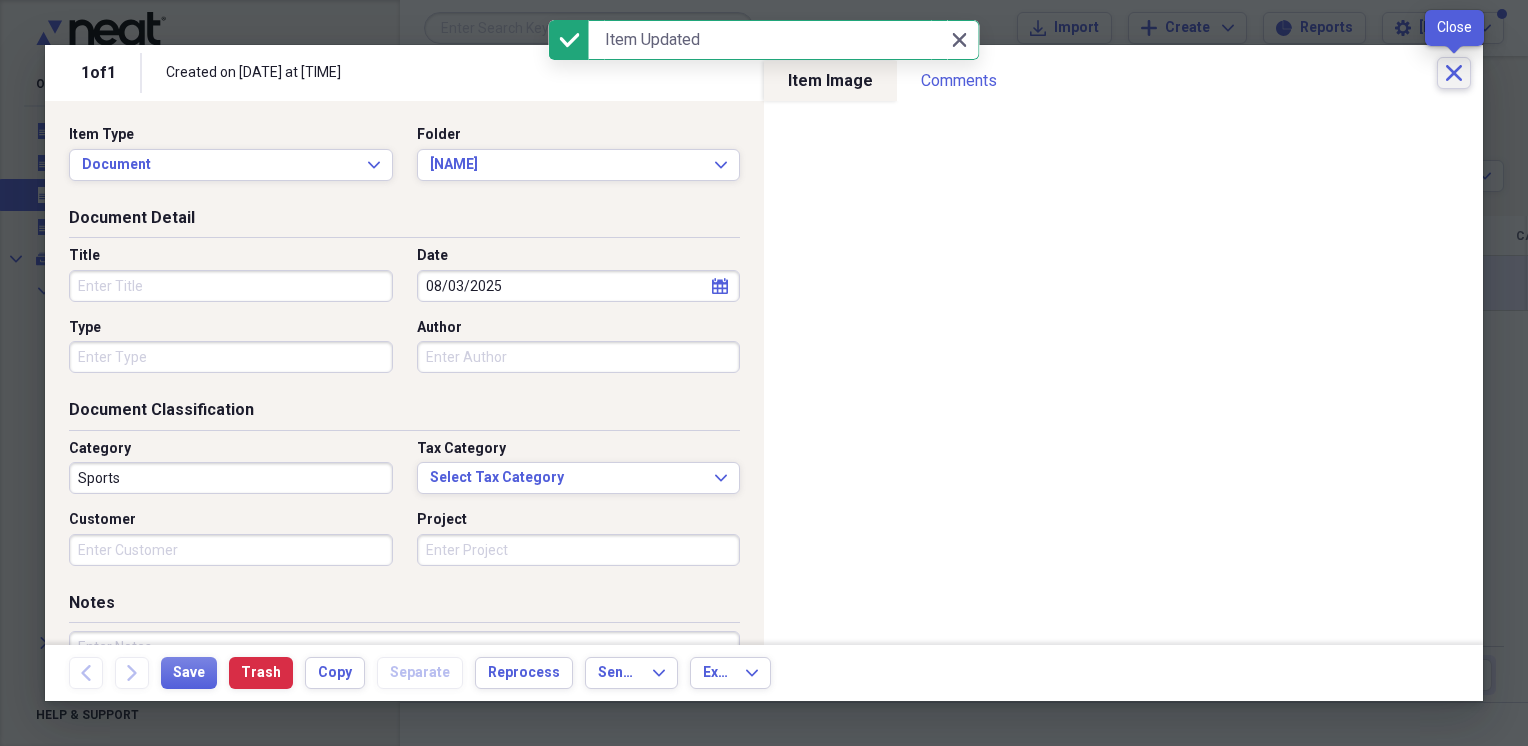 click on "Close" at bounding box center [1454, 73] 